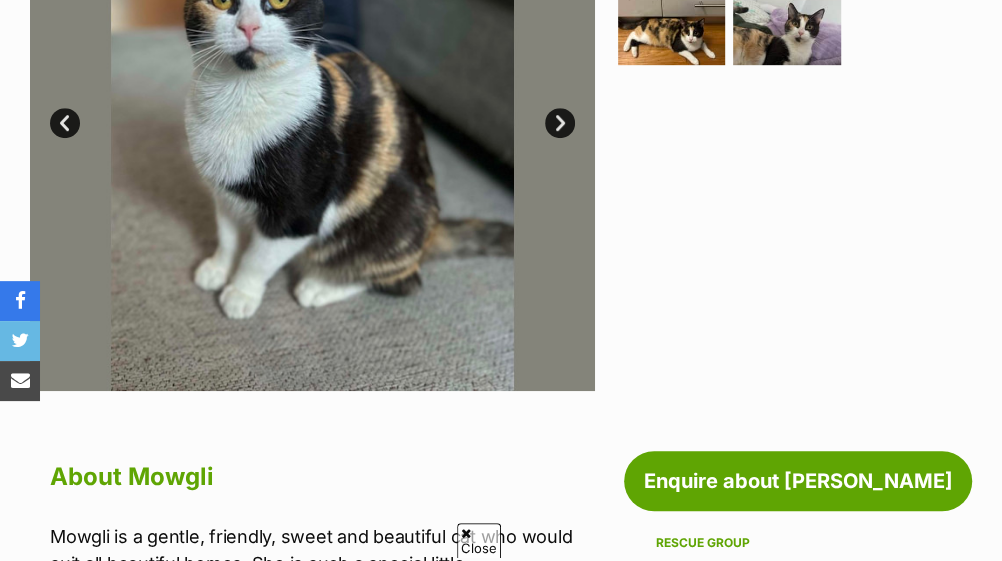 scroll, scrollTop: 664, scrollLeft: 0, axis: vertical 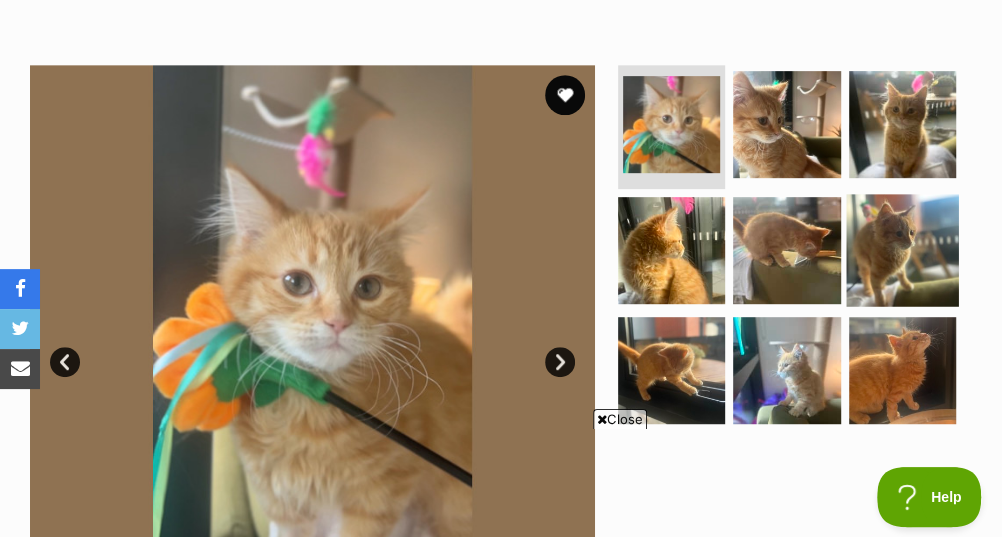 click at bounding box center [902, 250] 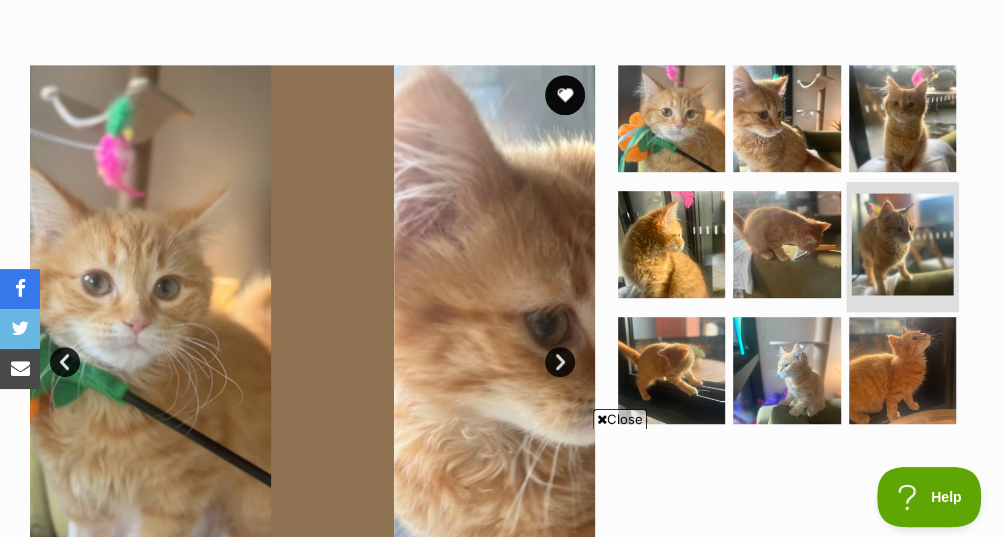 scroll, scrollTop: 0, scrollLeft: 0, axis: both 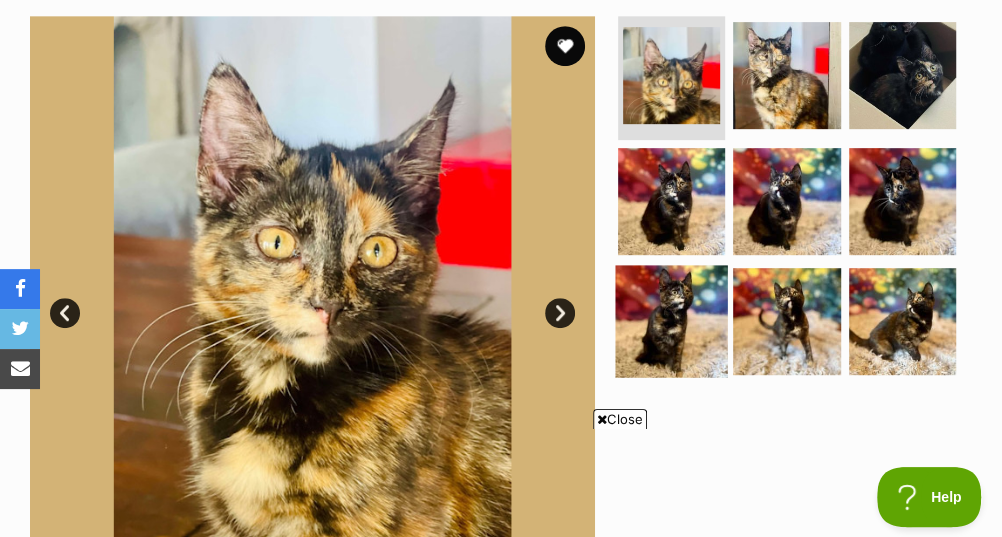 click at bounding box center [671, 321] 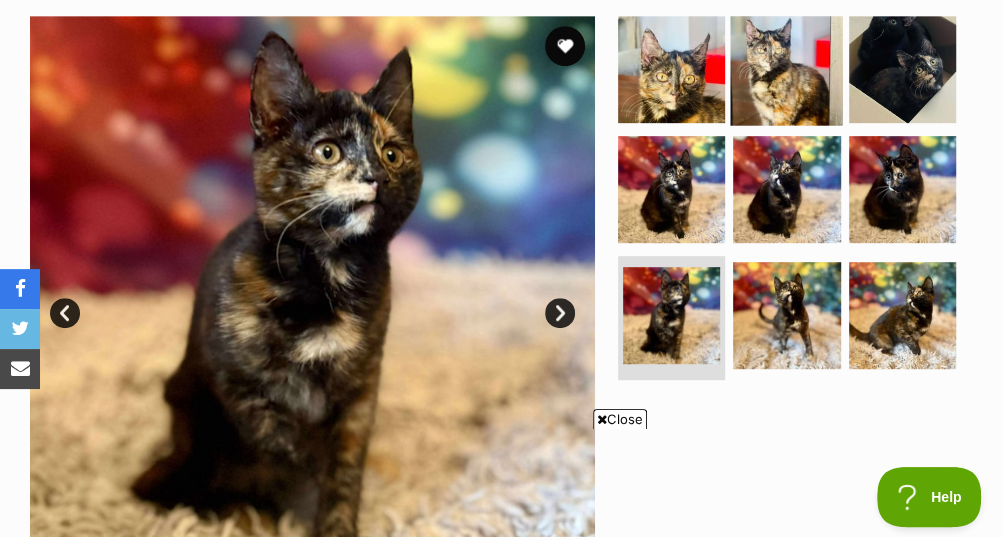 click at bounding box center [787, 69] 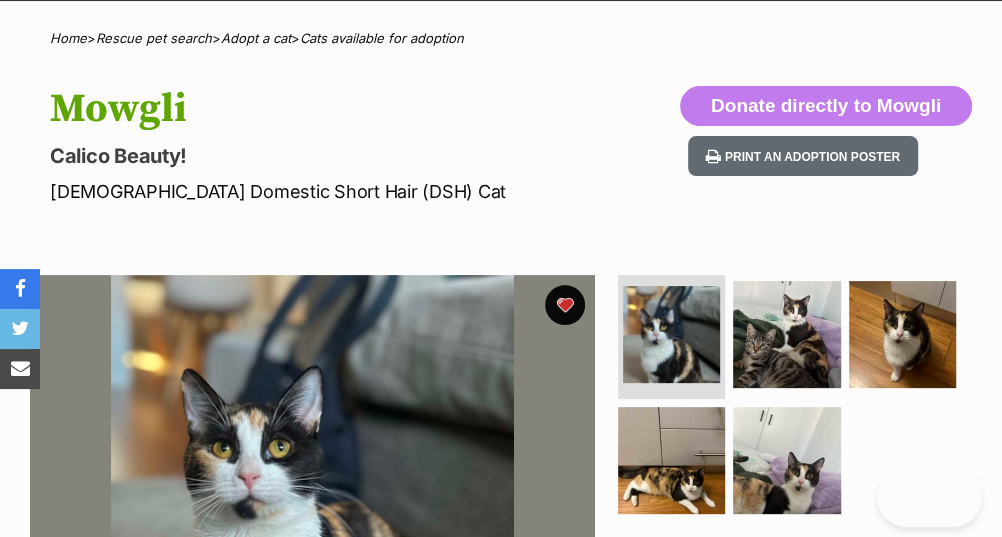 scroll, scrollTop: 32, scrollLeft: 0, axis: vertical 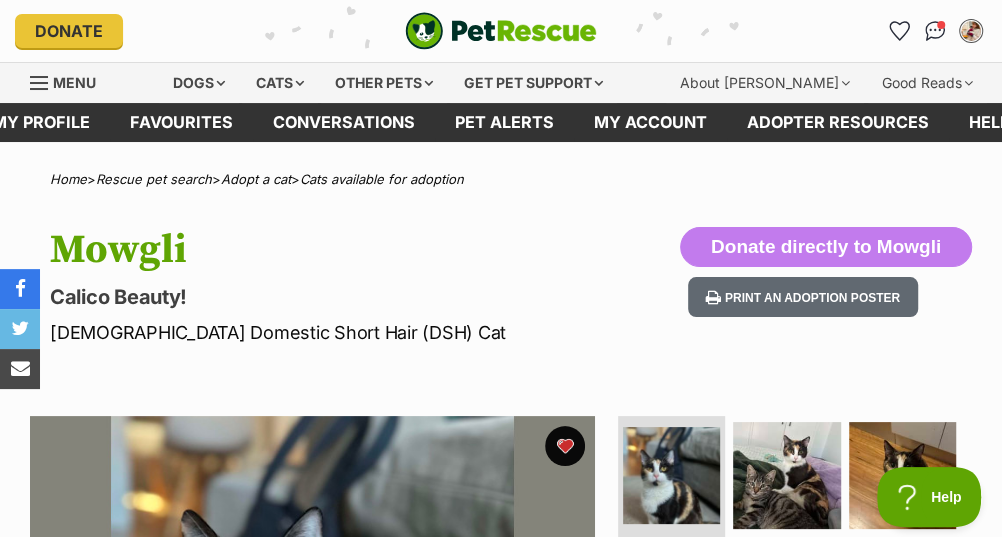 click on "Menu" at bounding box center (74, 82) 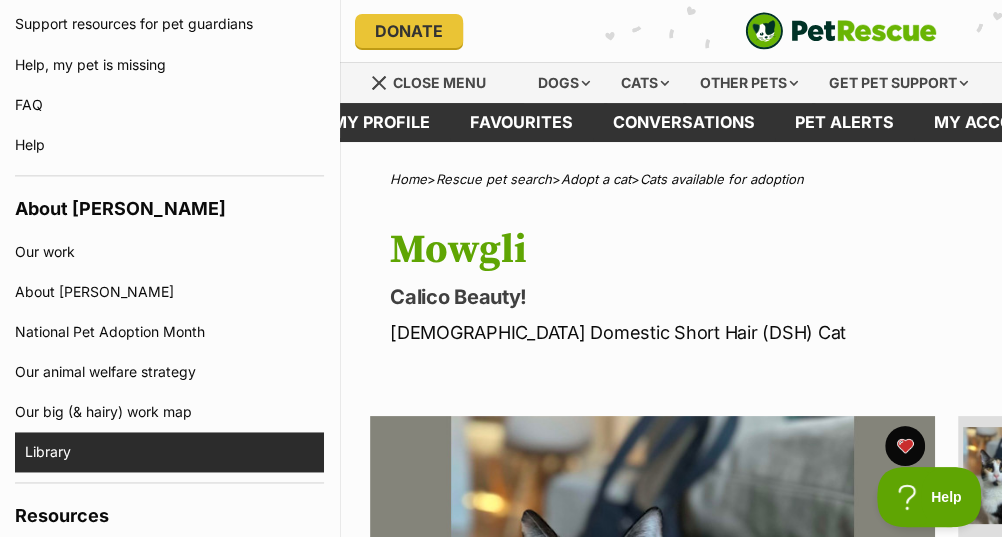 scroll, scrollTop: 1159, scrollLeft: 0, axis: vertical 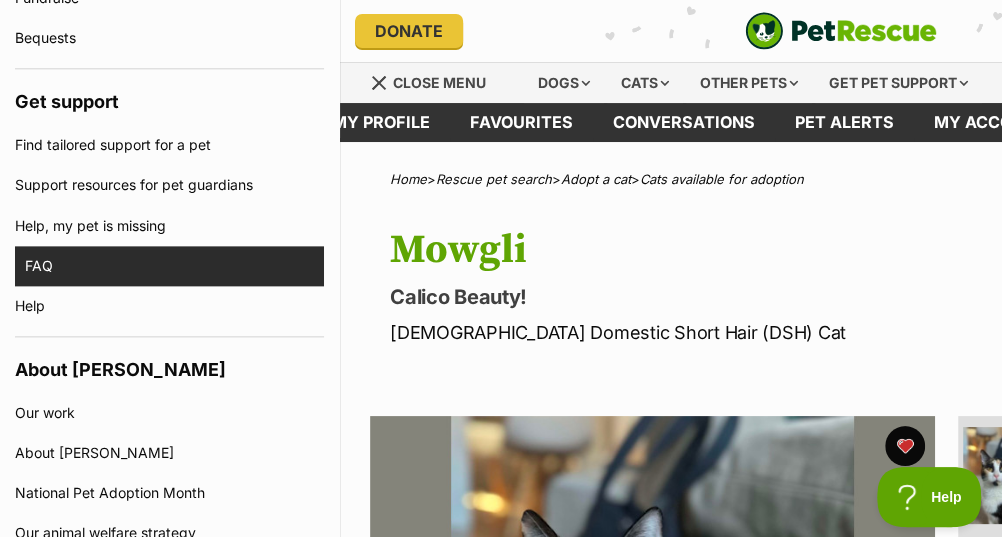 click on "FAQ" at bounding box center (174, 266) 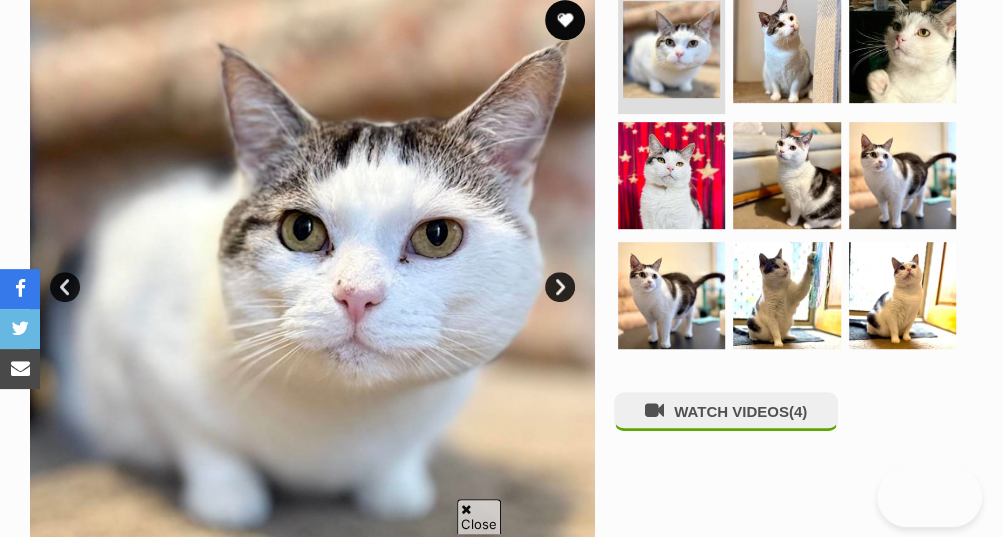 scroll, scrollTop: 473, scrollLeft: 0, axis: vertical 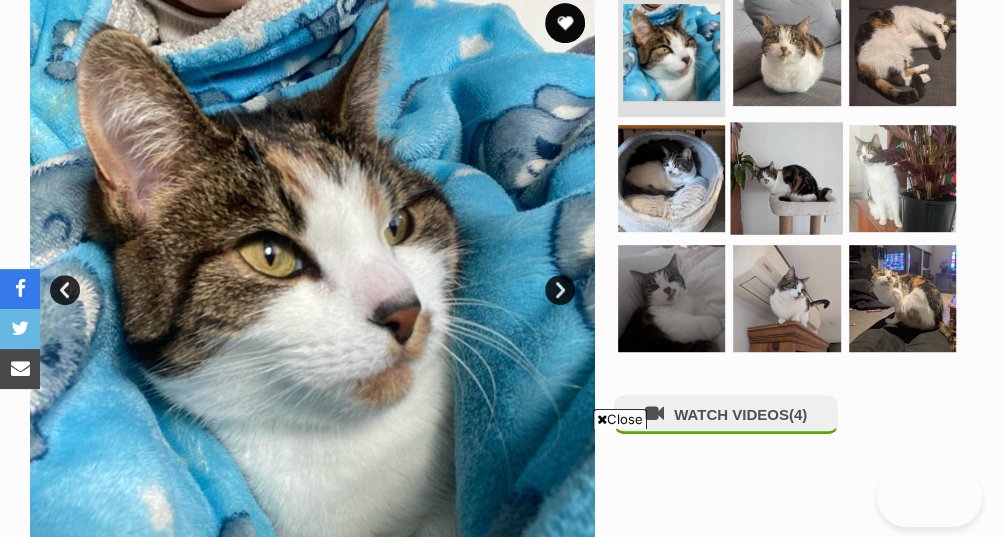 click at bounding box center [787, 178] 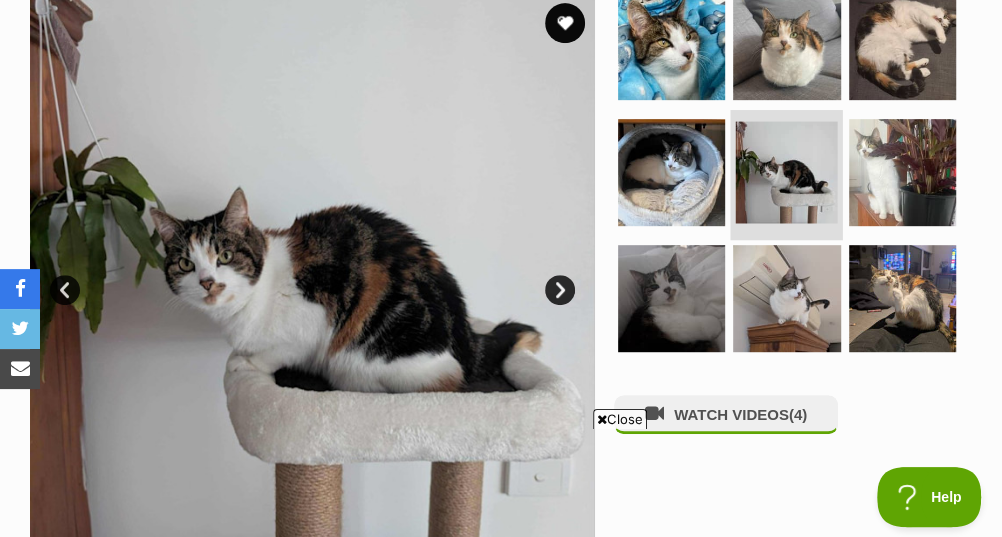 scroll, scrollTop: 0, scrollLeft: 0, axis: both 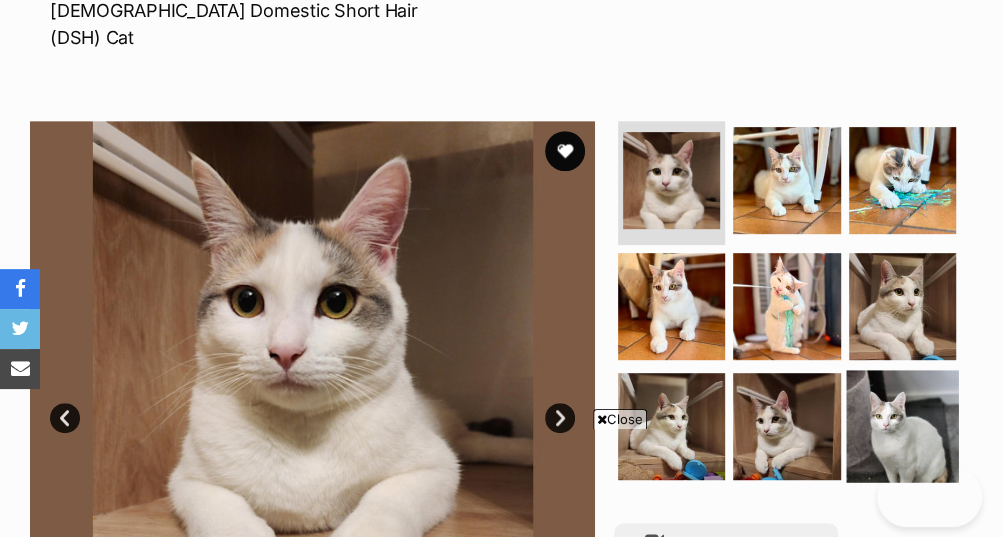 click at bounding box center (902, 426) 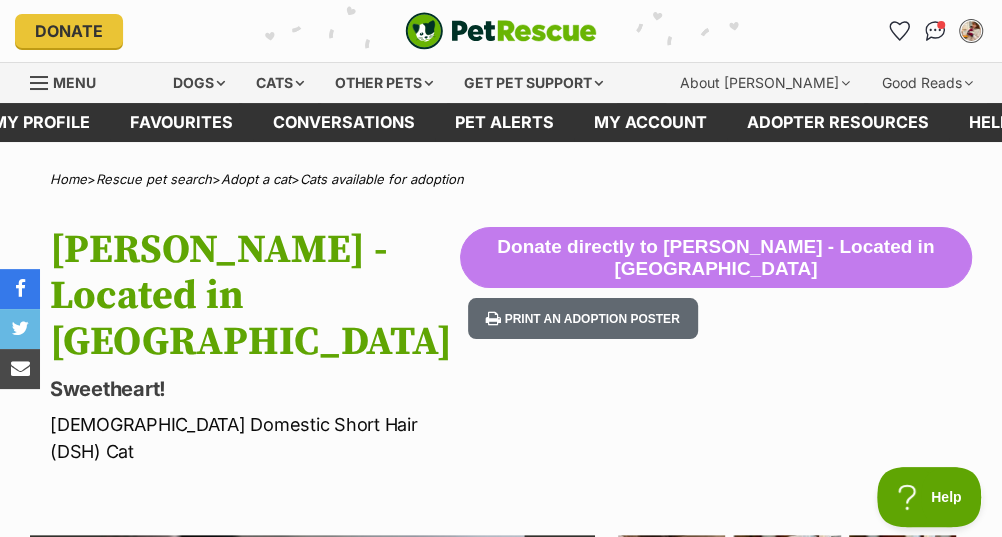 scroll, scrollTop: 0, scrollLeft: 0, axis: both 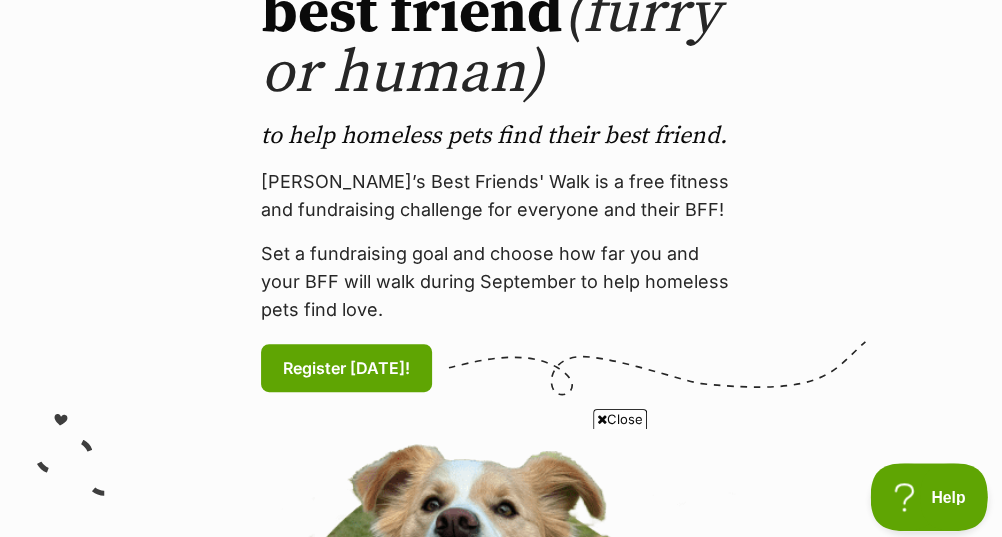 click on "Help" at bounding box center [922, 493] 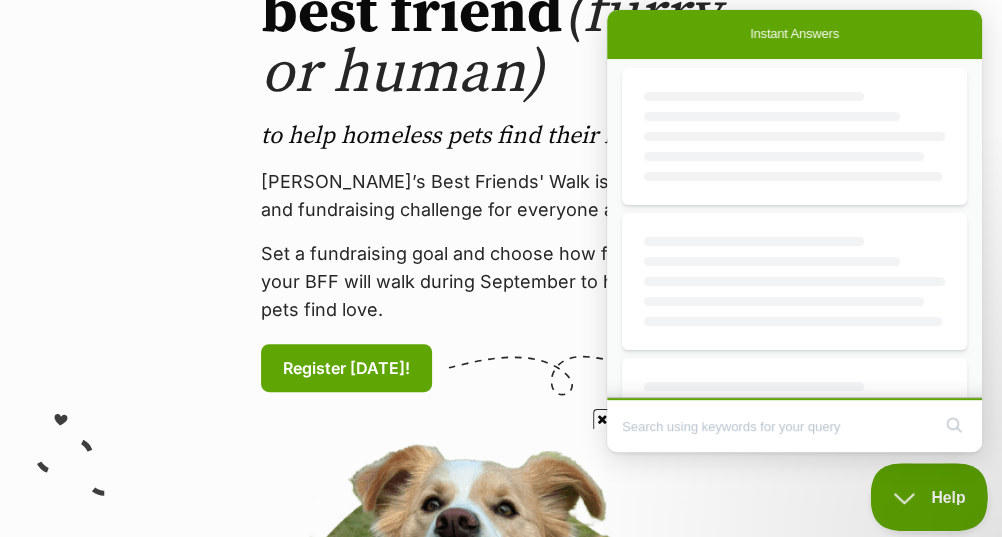 scroll, scrollTop: 0, scrollLeft: 0, axis: both 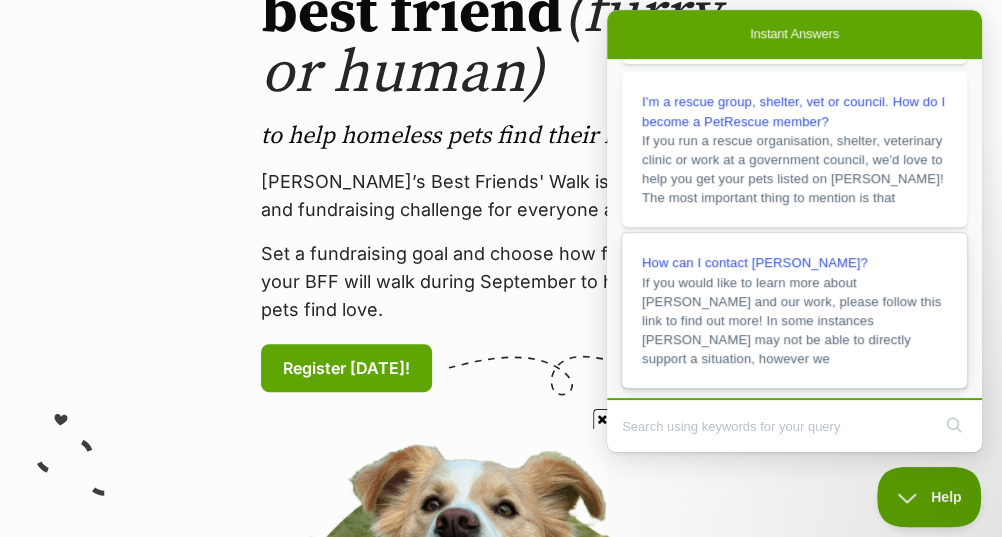click on "How can I contact [PERSON_NAME]?" at bounding box center [755, 262] 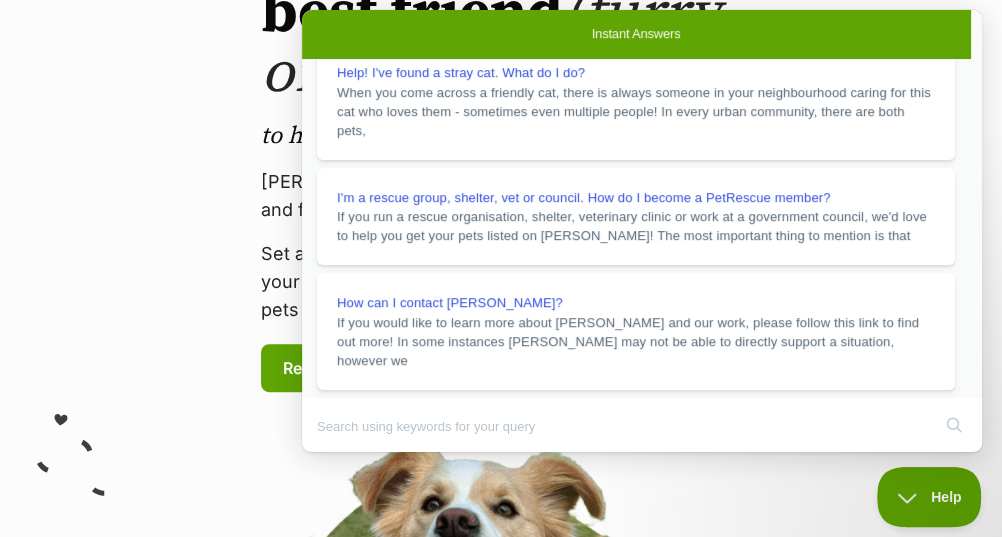 scroll, scrollTop: 274, scrollLeft: 0, axis: vertical 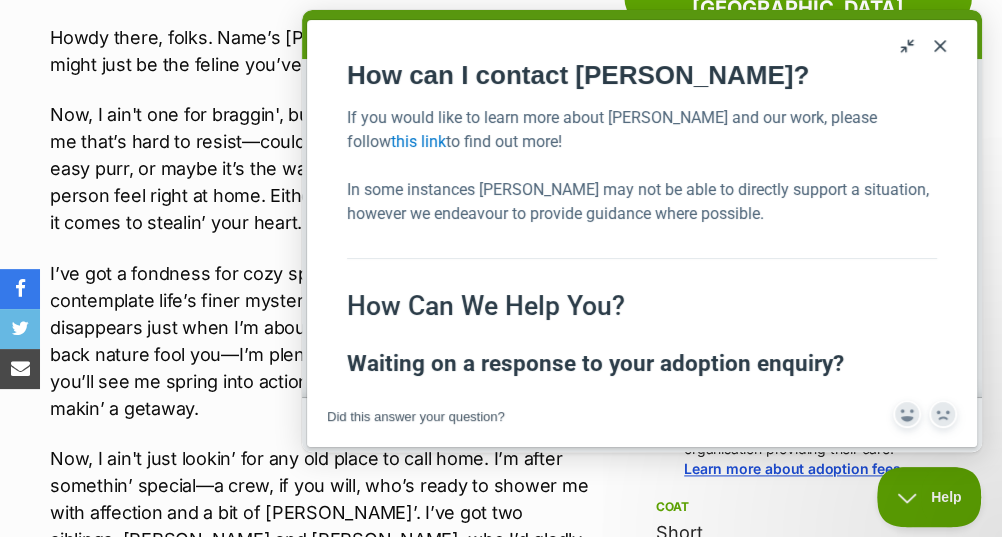 click on "Close" at bounding box center (940, 46) 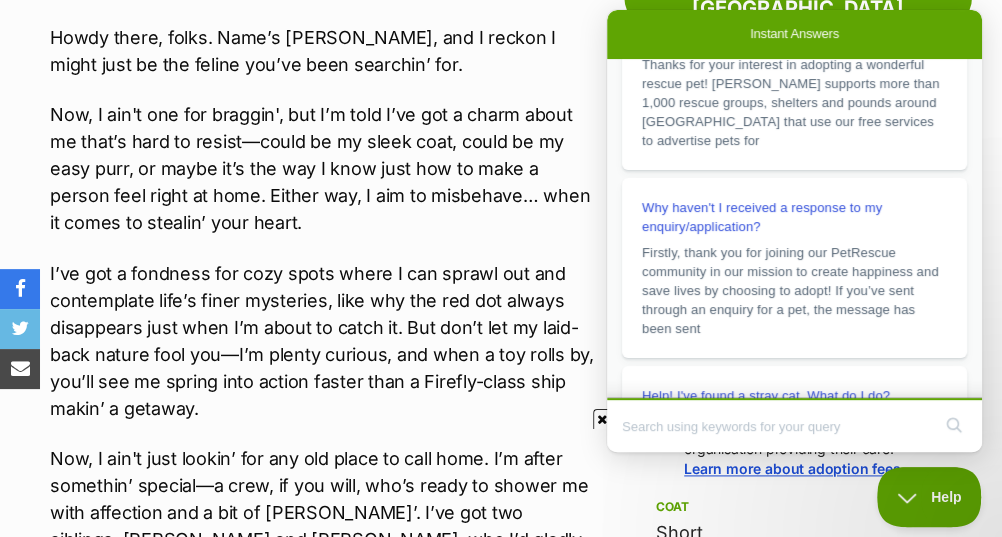 scroll, scrollTop: 67, scrollLeft: 0, axis: vertical 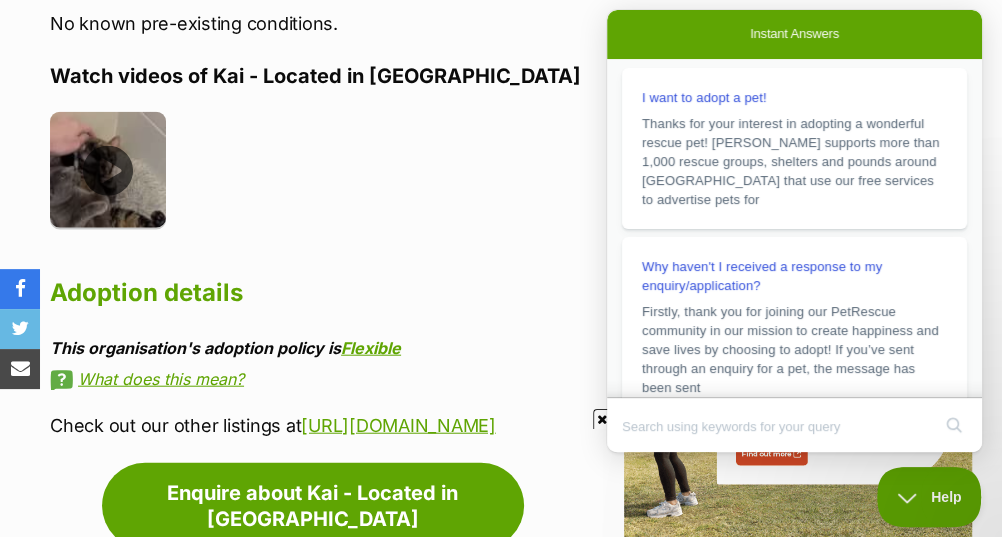 click at bounding box center [108, 170] 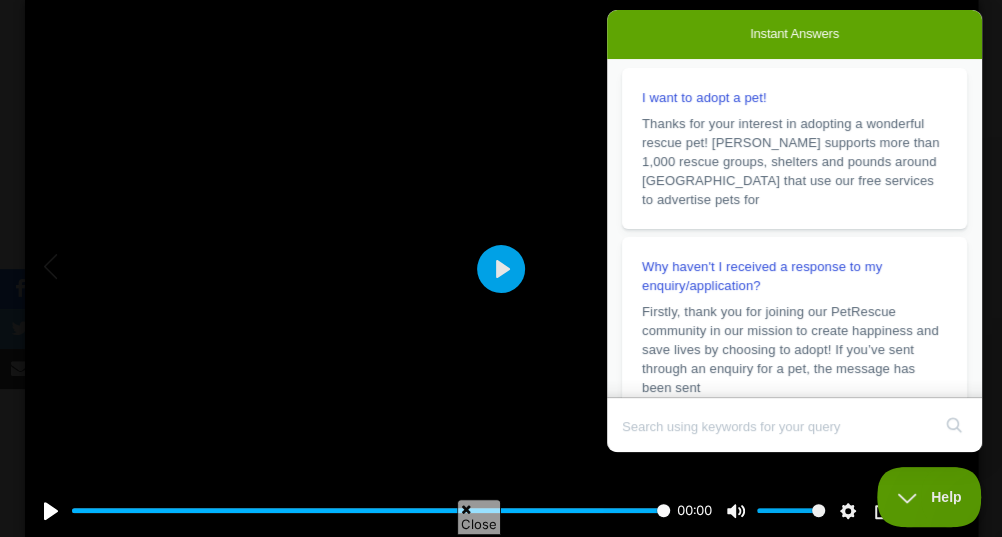scroll, scrollTop: 0, scrollLeft: 0, axis: both 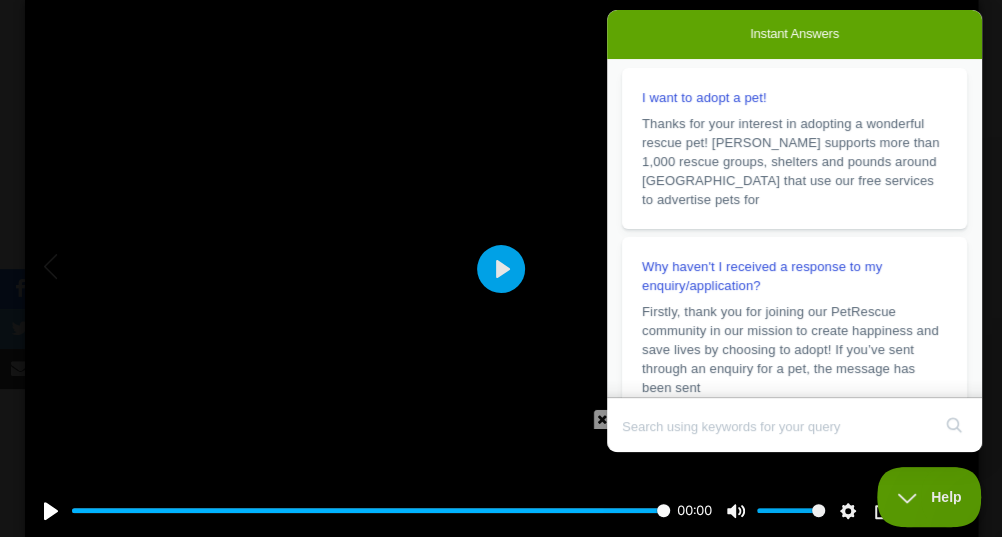 click at bounding box center [501, 268] 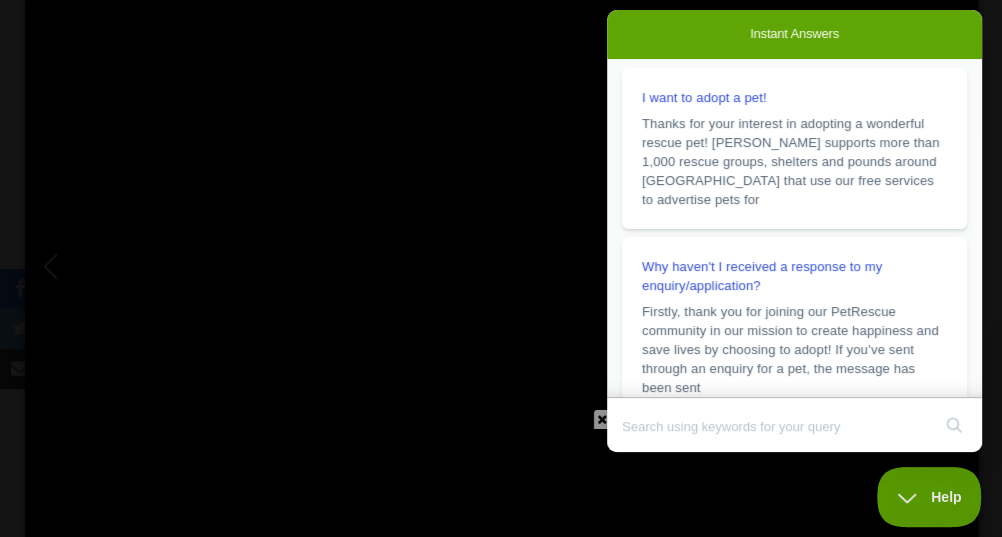 scroll, scrollTop: 0, scrollLeft: 0, axis: both 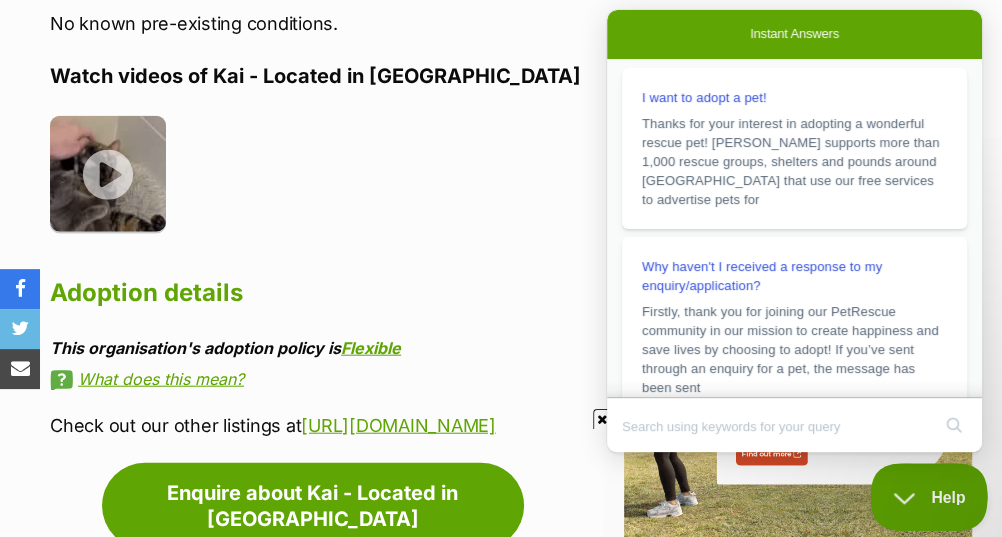 click on "Help" at bounding box center [922, 493] 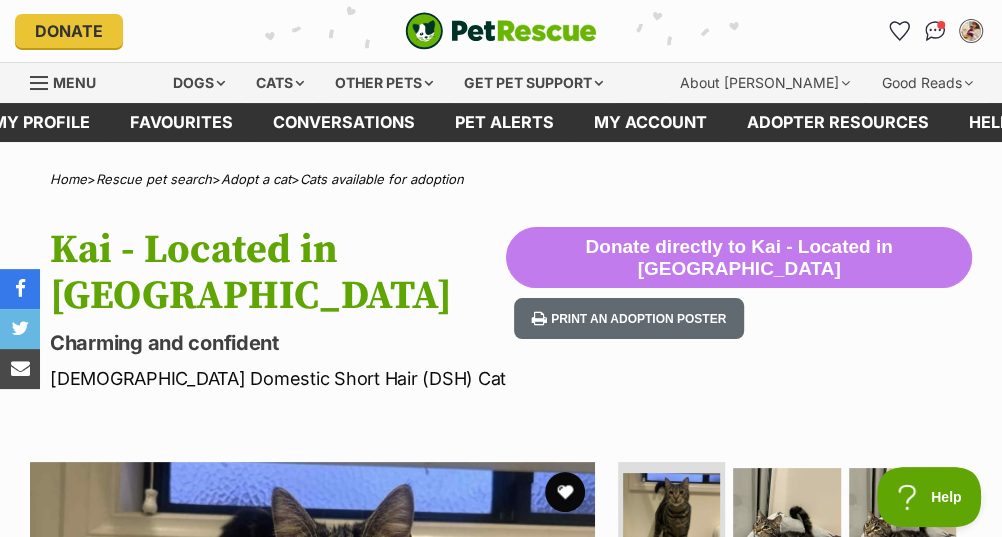 scroll, scrollTop: 0, scrollLeft: 0, axis: both 